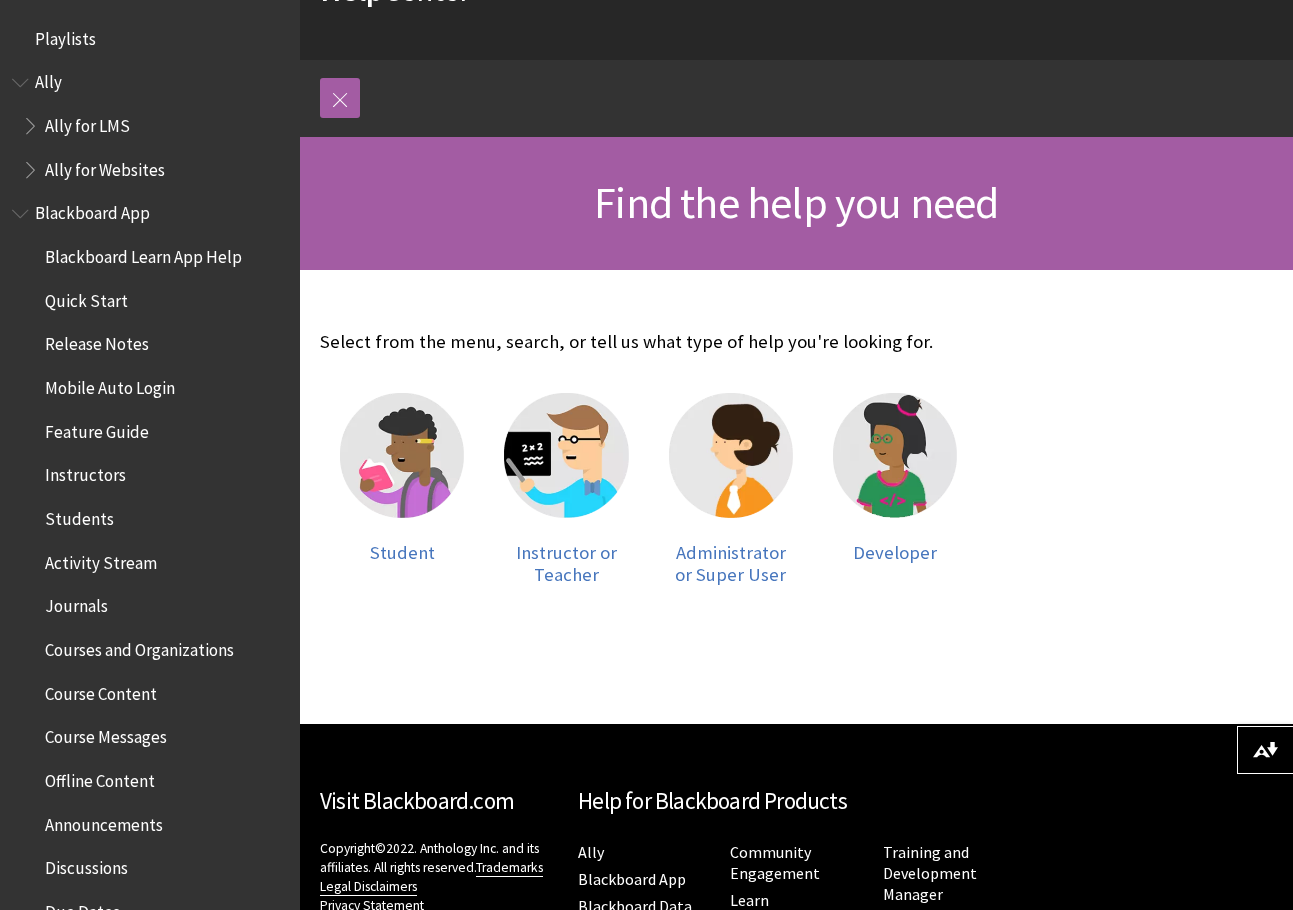 scroll, scrollTop: 329, scrollLeft: 0, axis: vertical 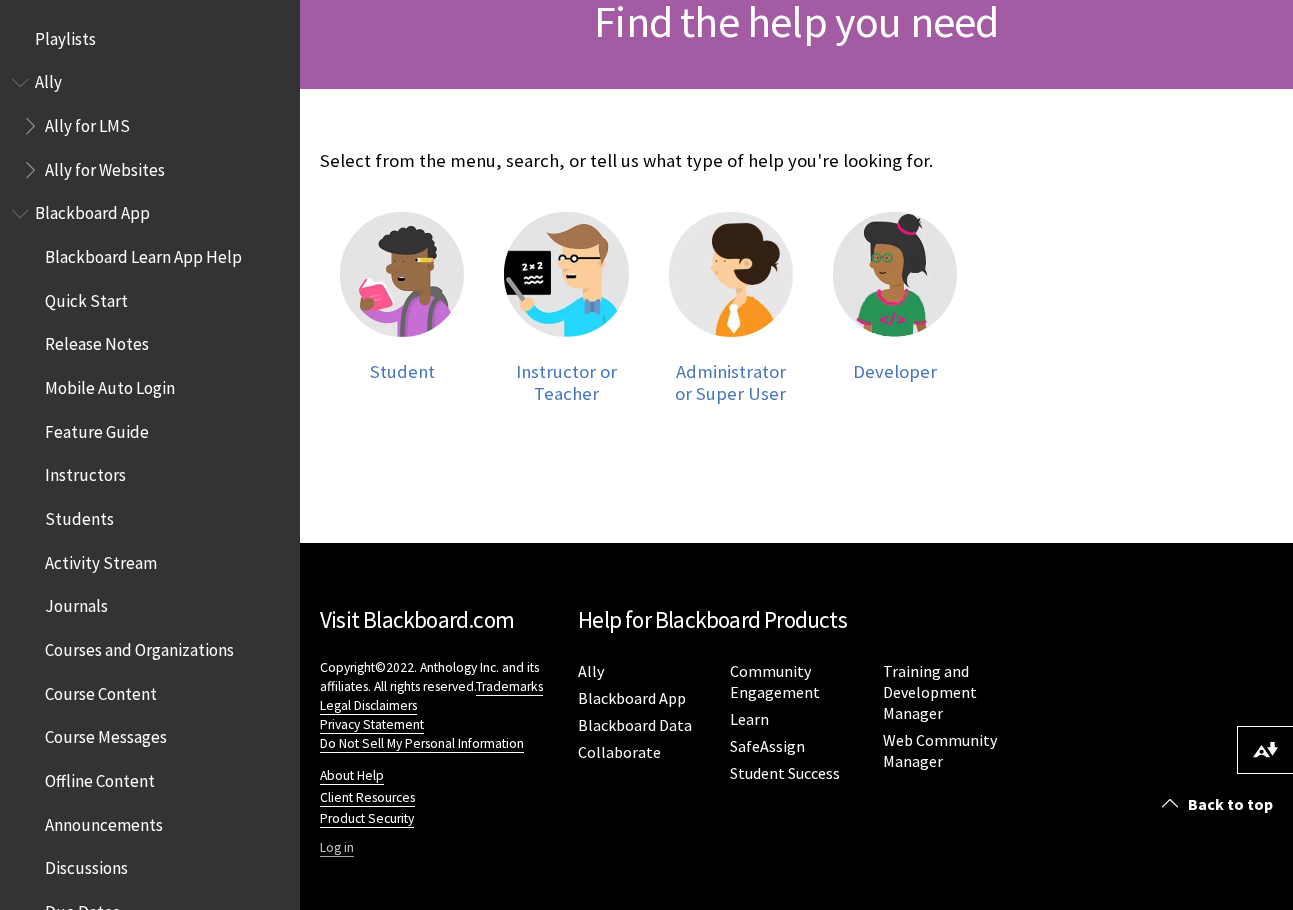 click on "Log in" at bounding box center (337, 848) 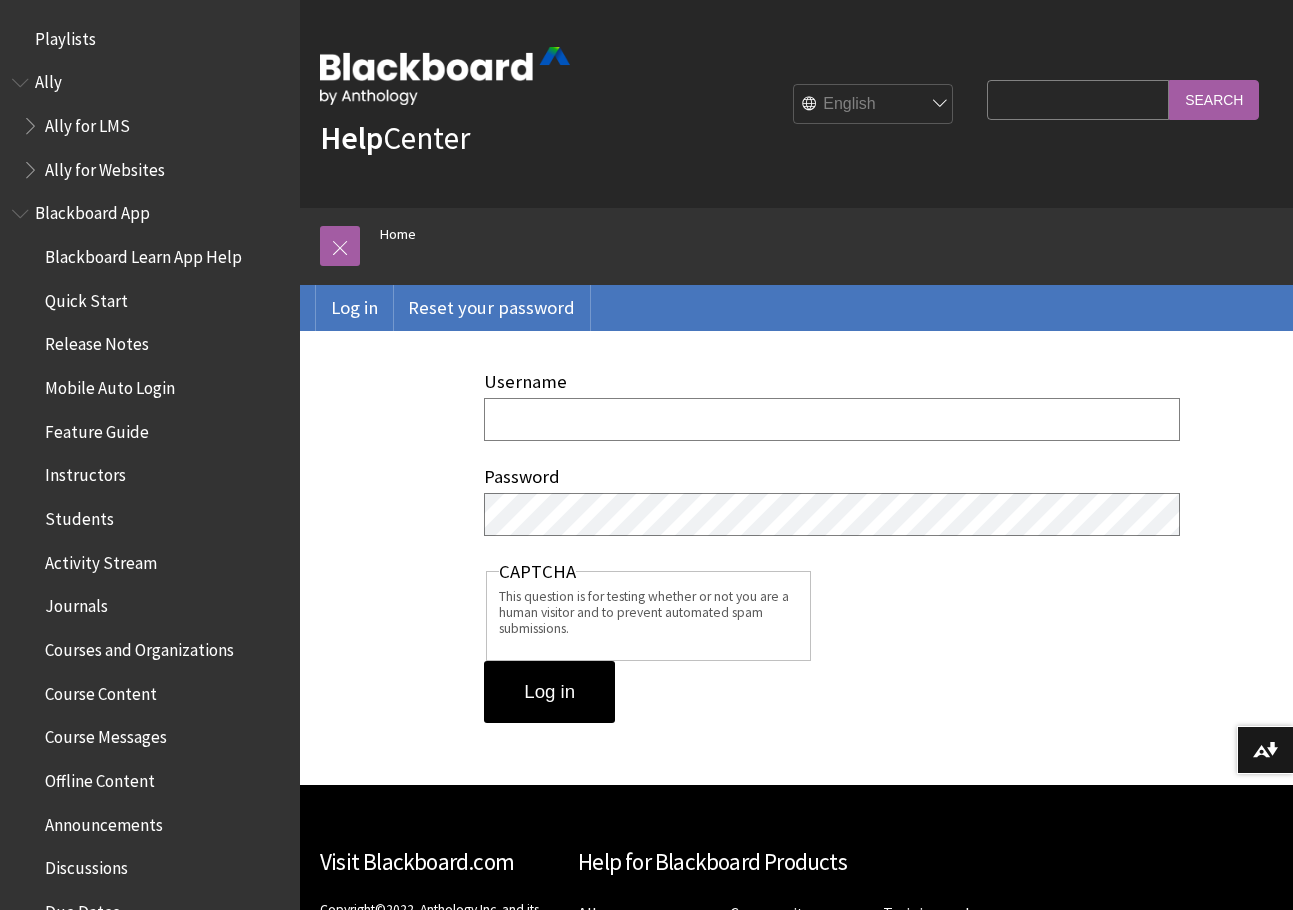 scroll, scrollTop: 0, scrollLeft: 0, axis: both 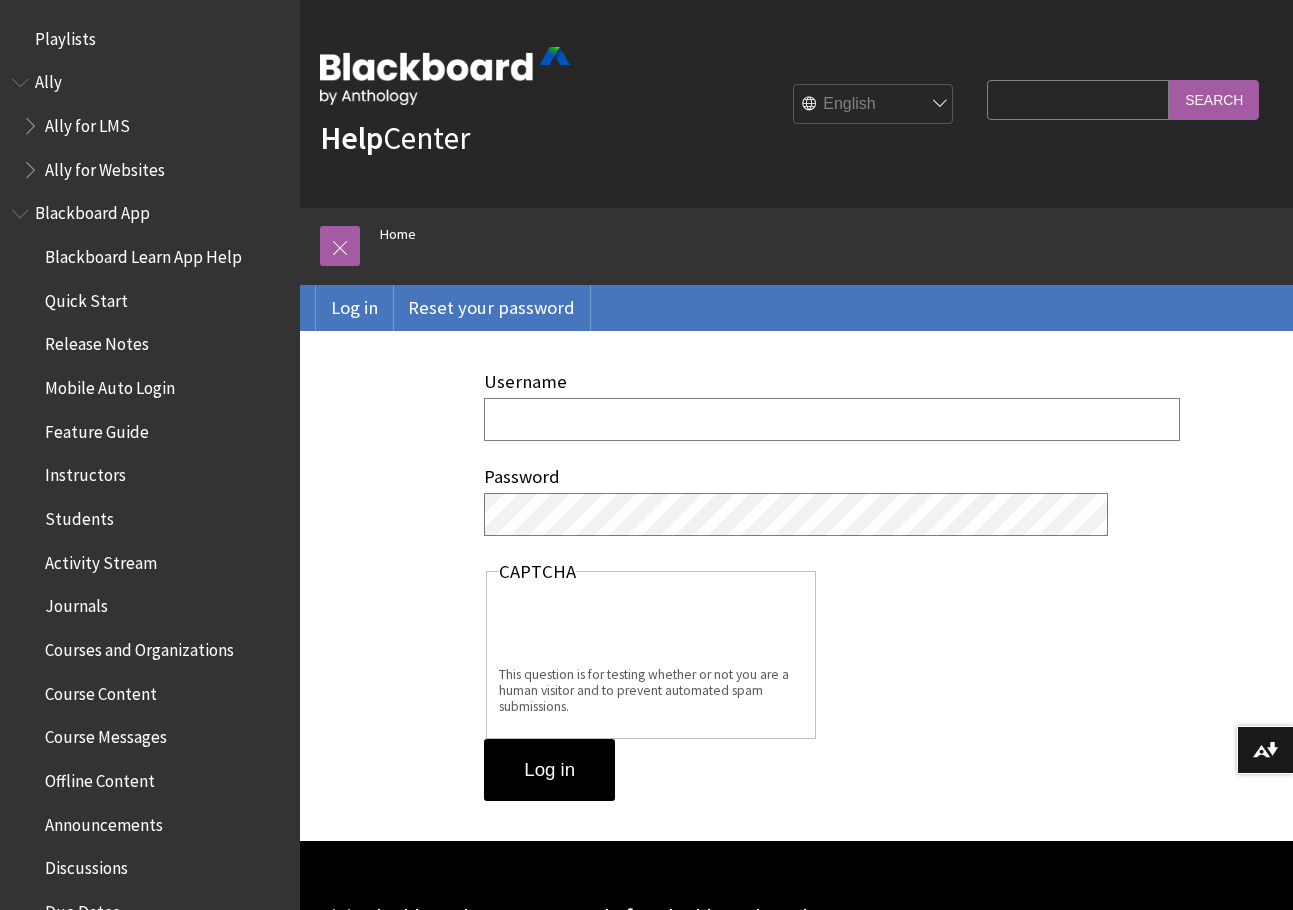 click on "Username" at bounding box center (832, 419) 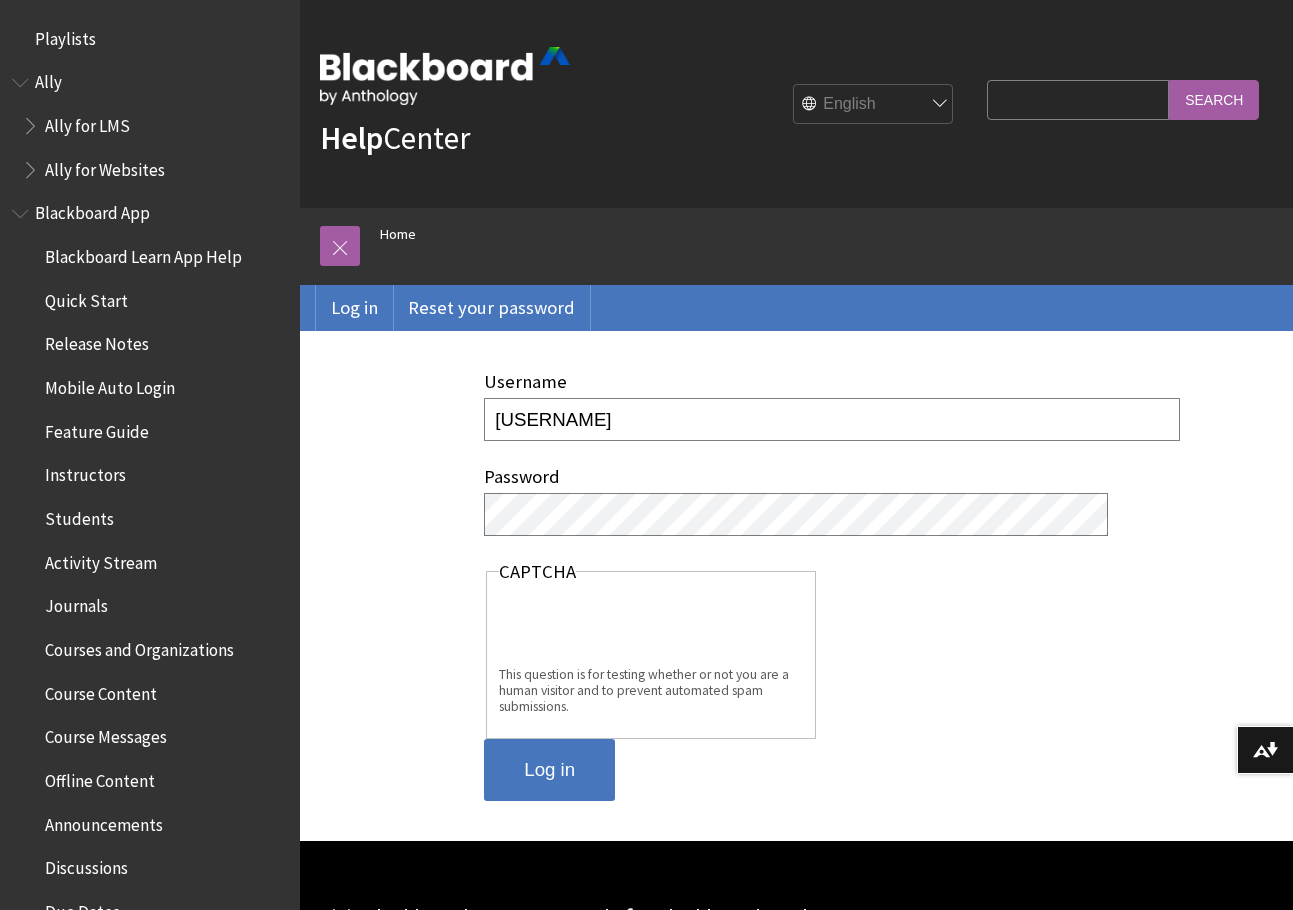 click on "Log in" at bounding box center [549, 770] 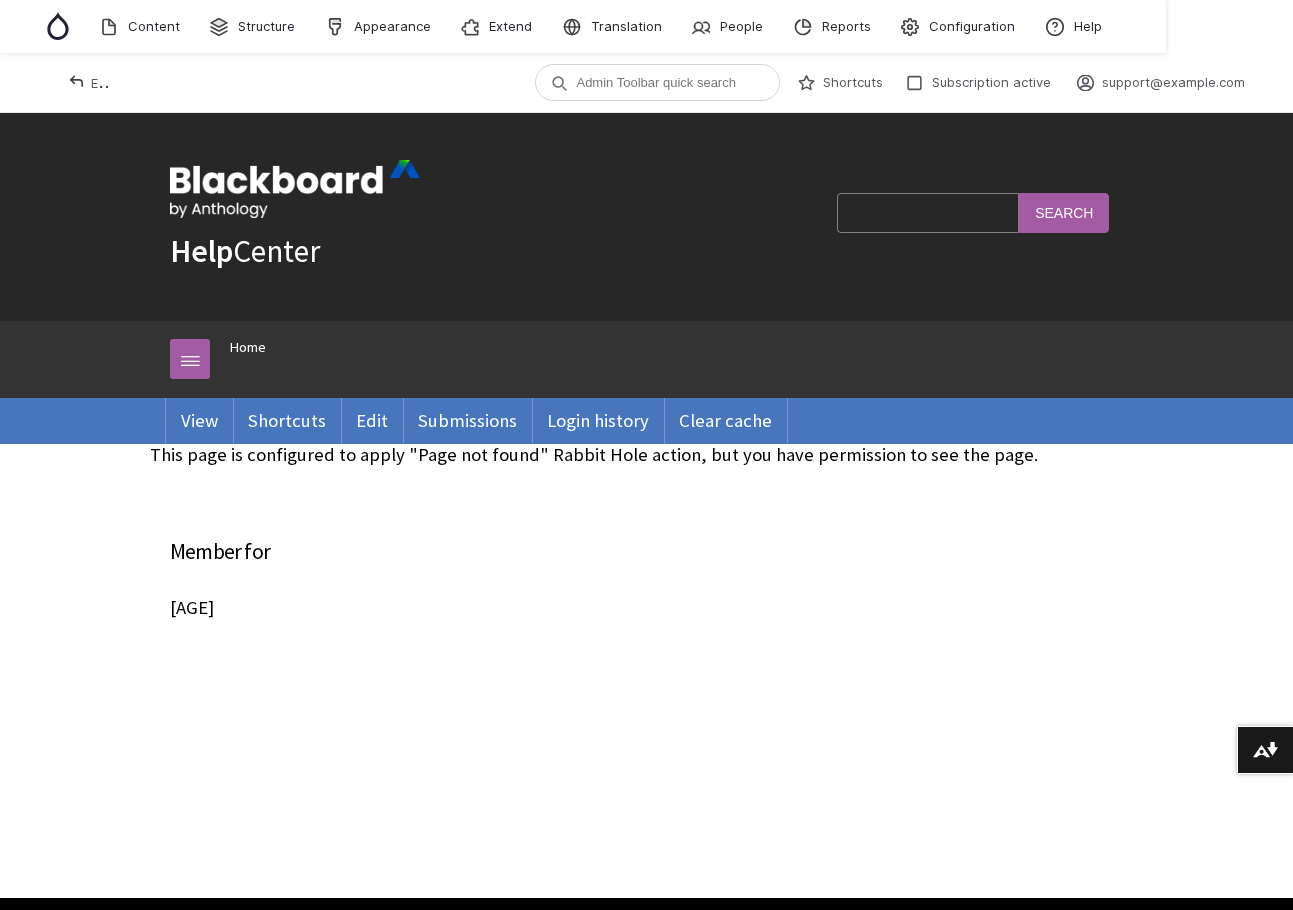 scroll, scrollTop: 0, scrollLeft: 0, axis: both 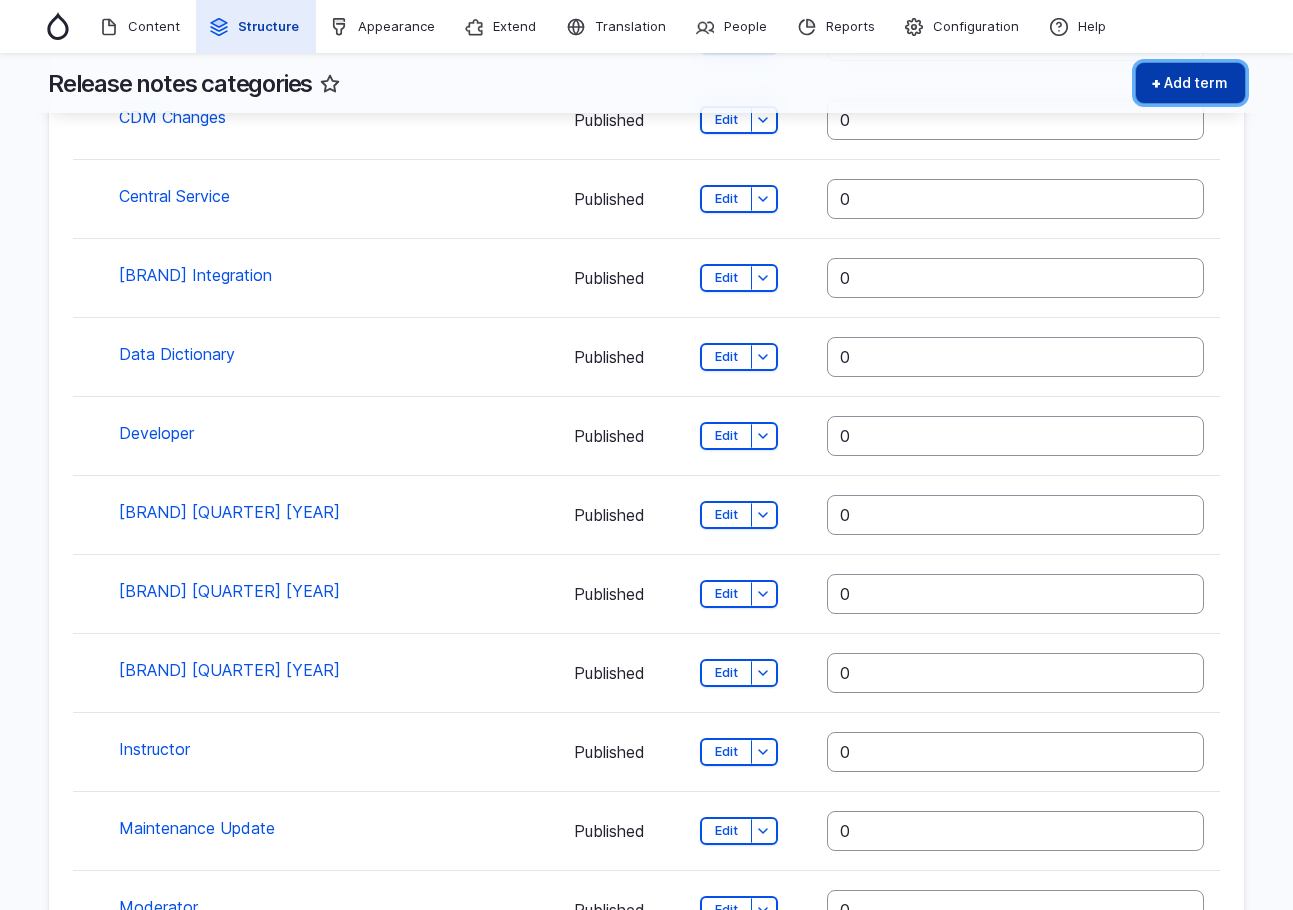 click on "Add term" at bounding box center (1190, 83) 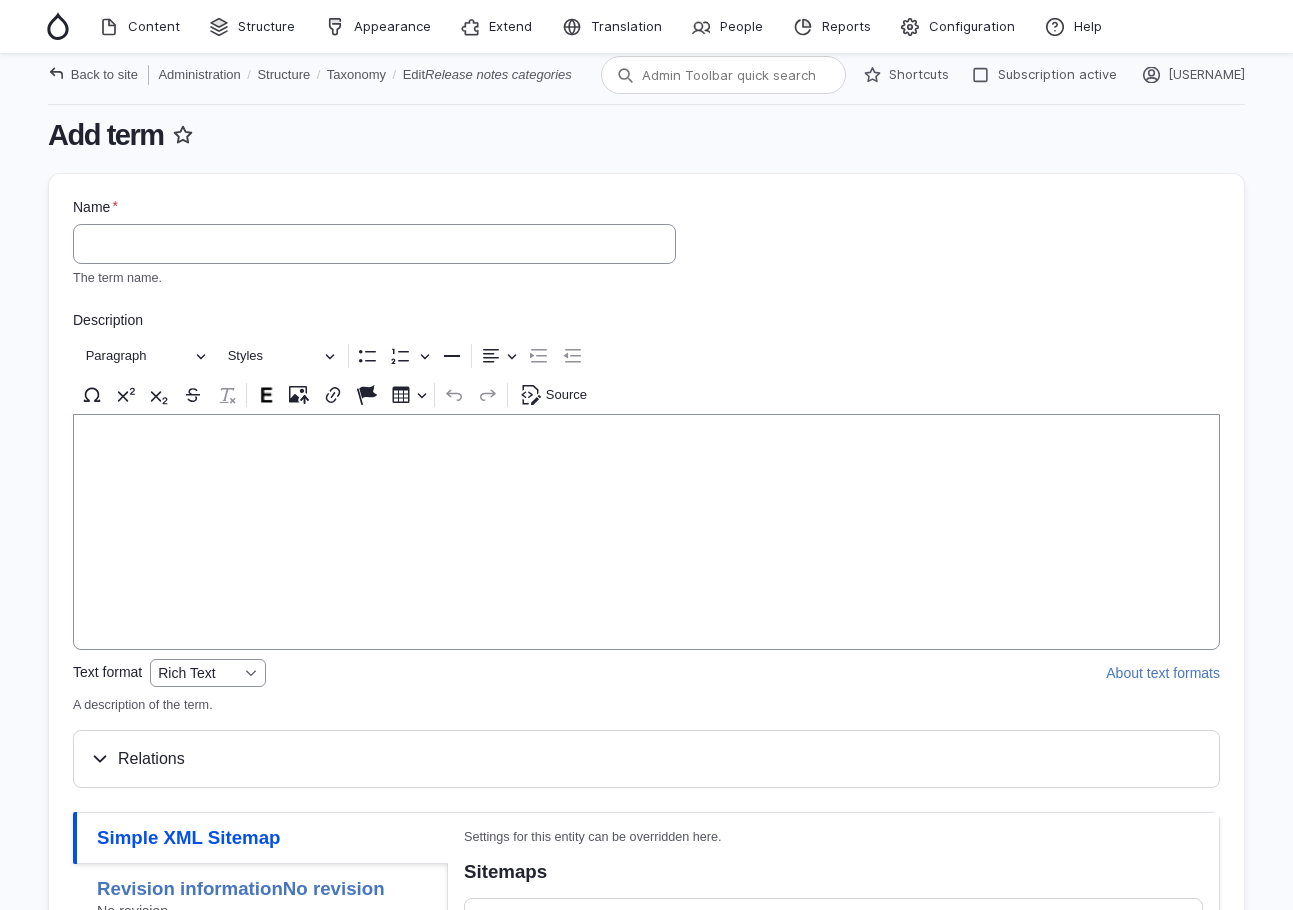 scroll, scrollTop: 0, scrollLeft: 0, axis: both 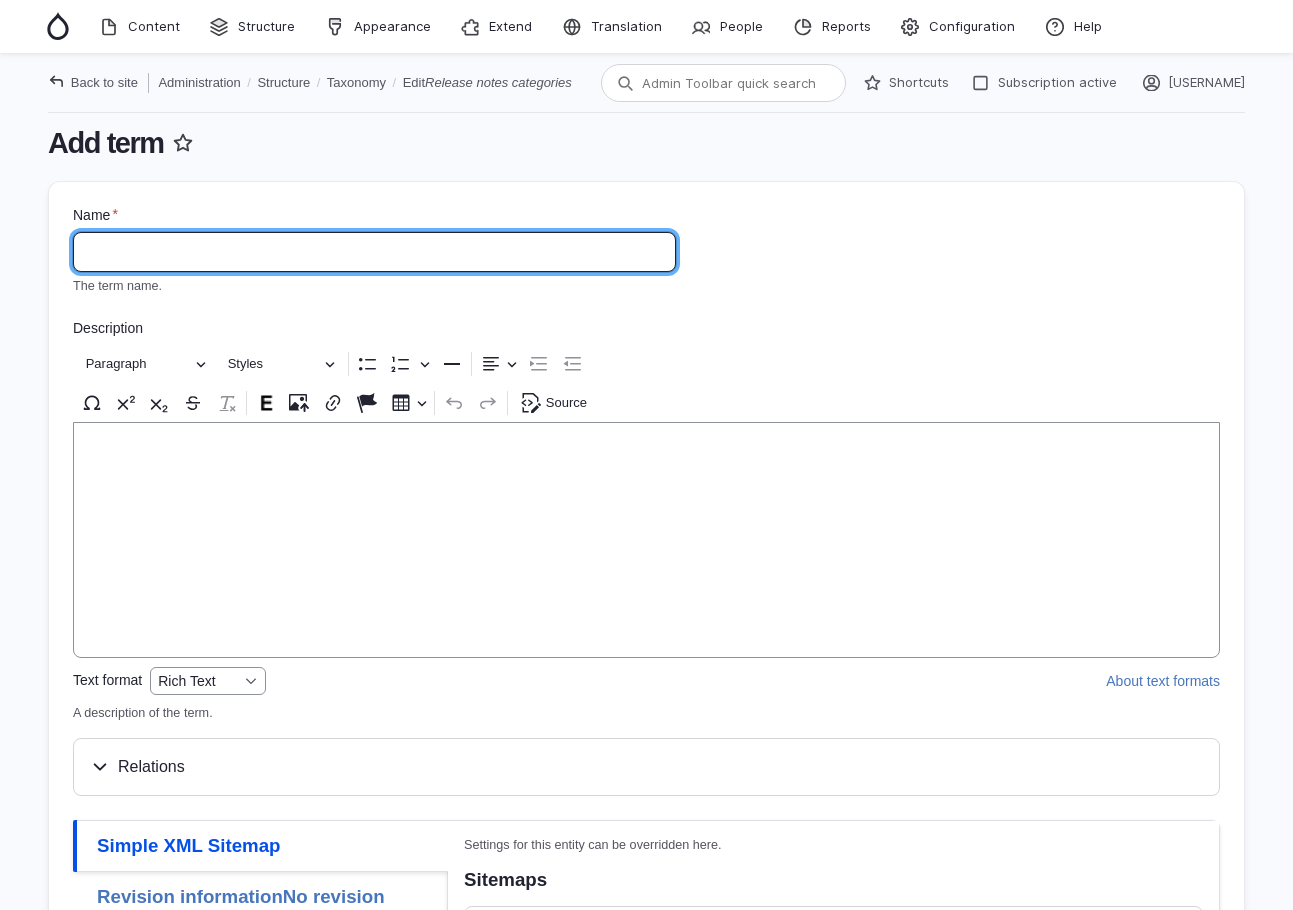 click on "Name" at bounding box center [374, 252] 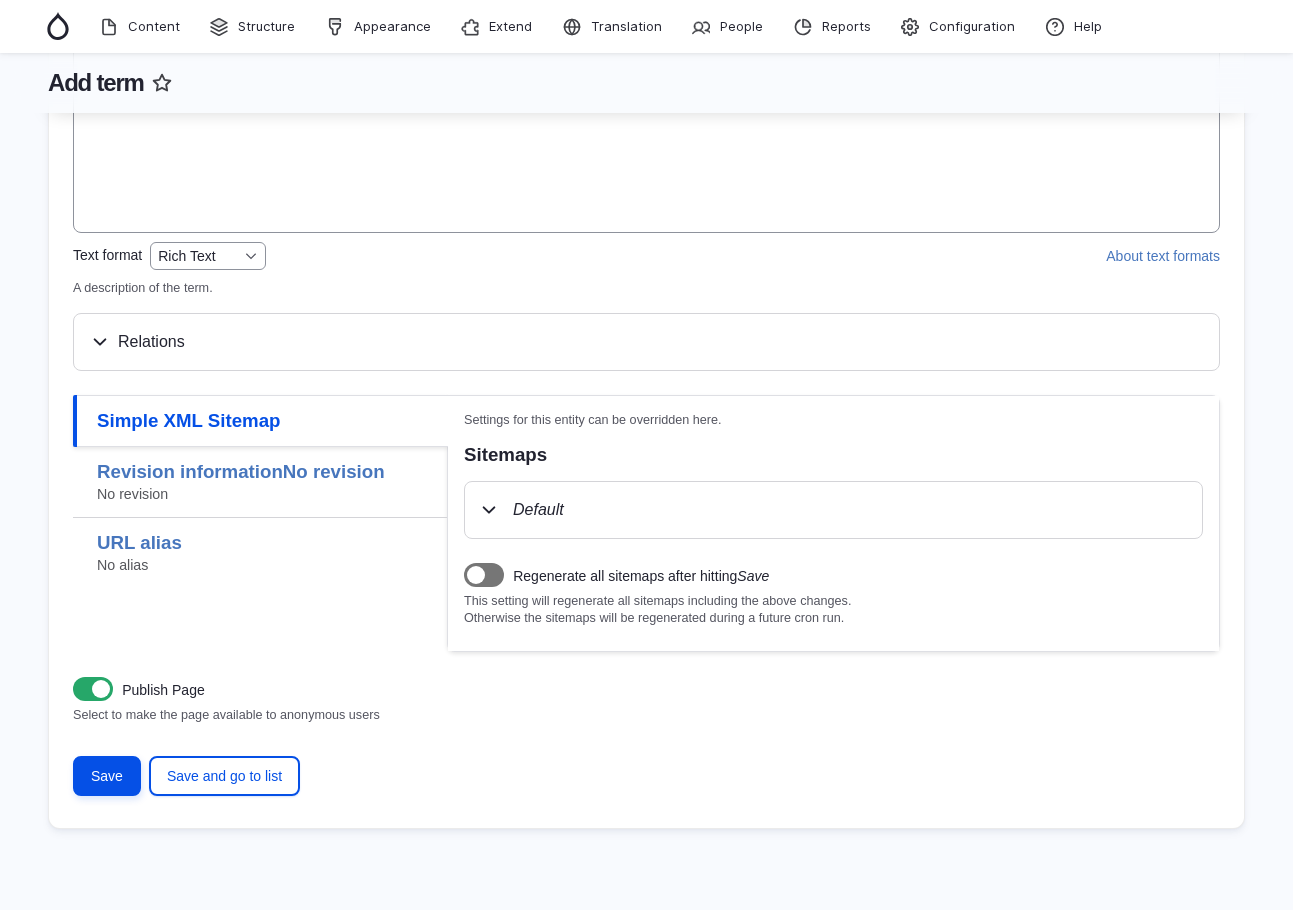 scroll, scrollTop: 427, scrollLeft: 0, axis: vertical 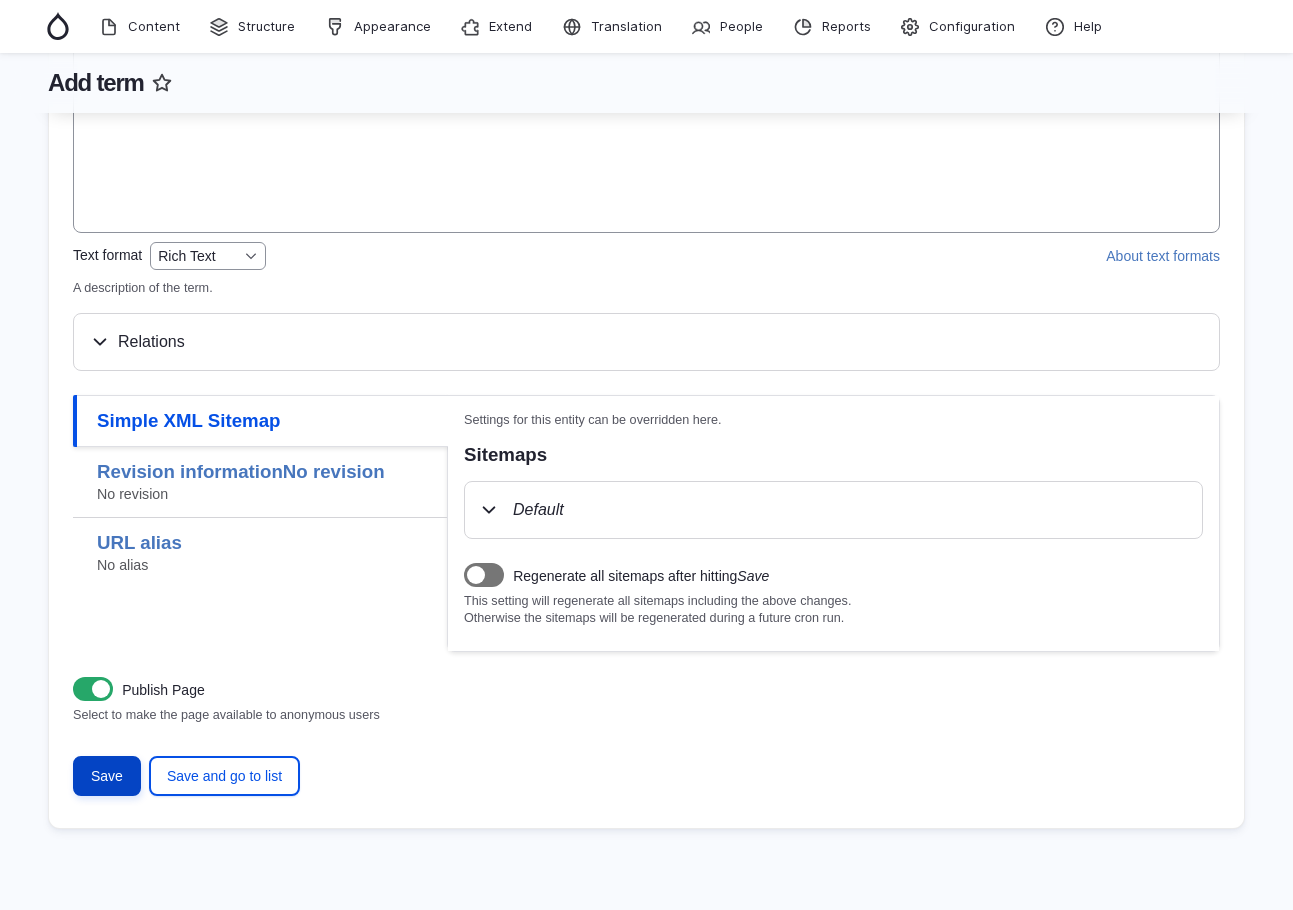 type on "3900.125.0" 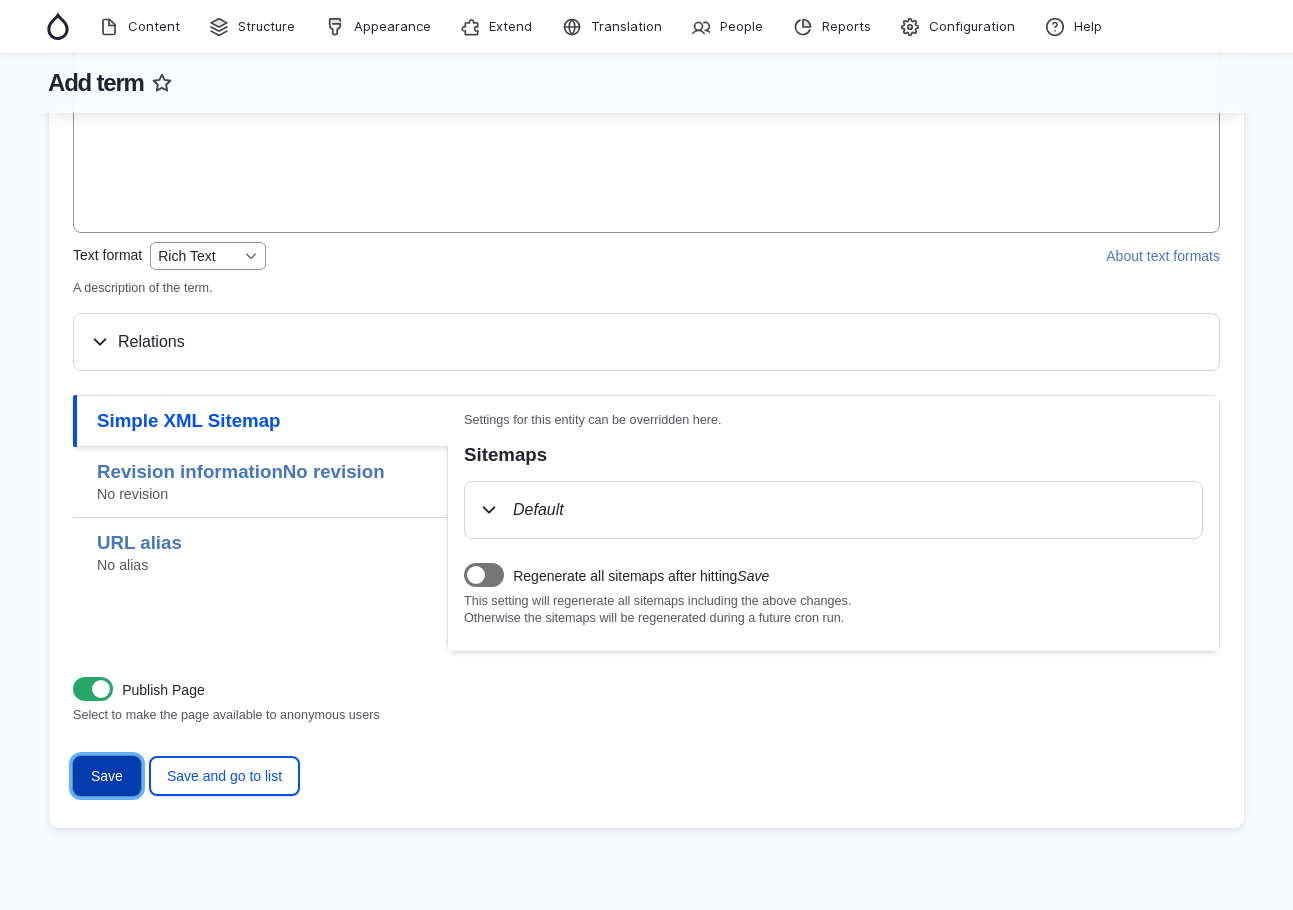 click on "Save" at bounding box center (107, 776) 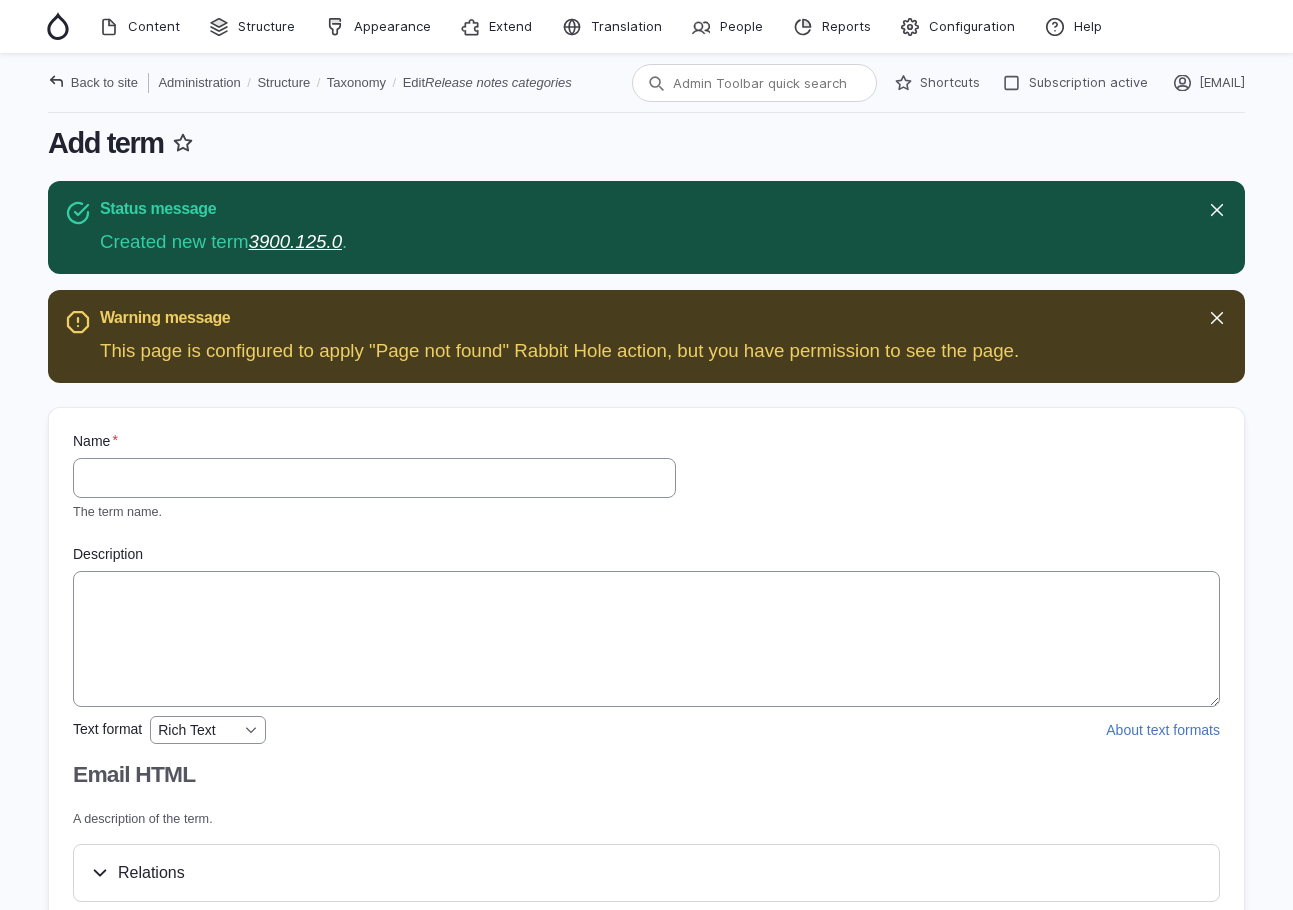 scroll, scrollTop: 0, scrollLeft: 0, axis: both 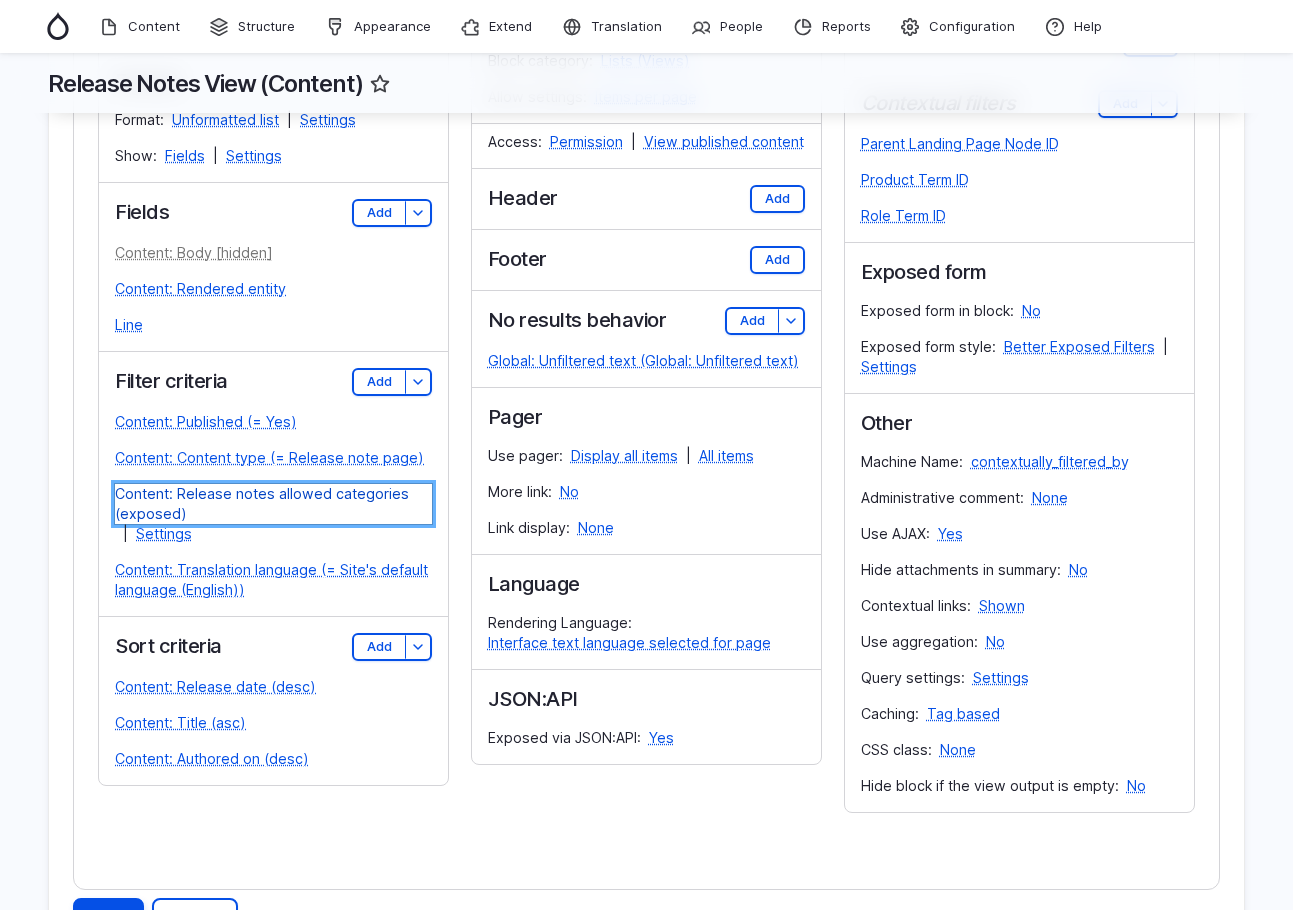 click on "Content: Release notes allowed categories (exposed)" at bounding box center [273, 504] 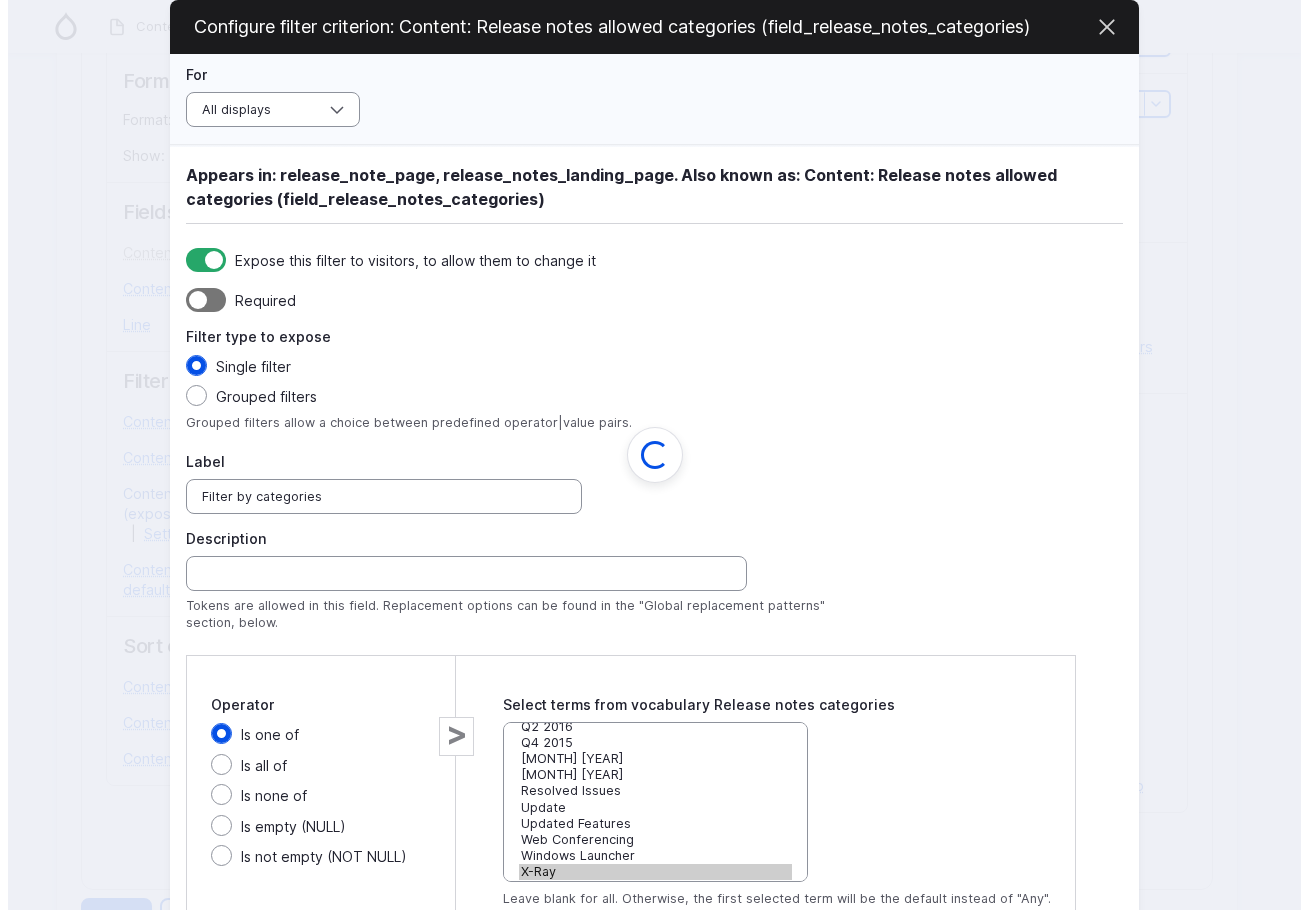 scroll, scrollTop: 0, scrollLeft: 0, axis: both 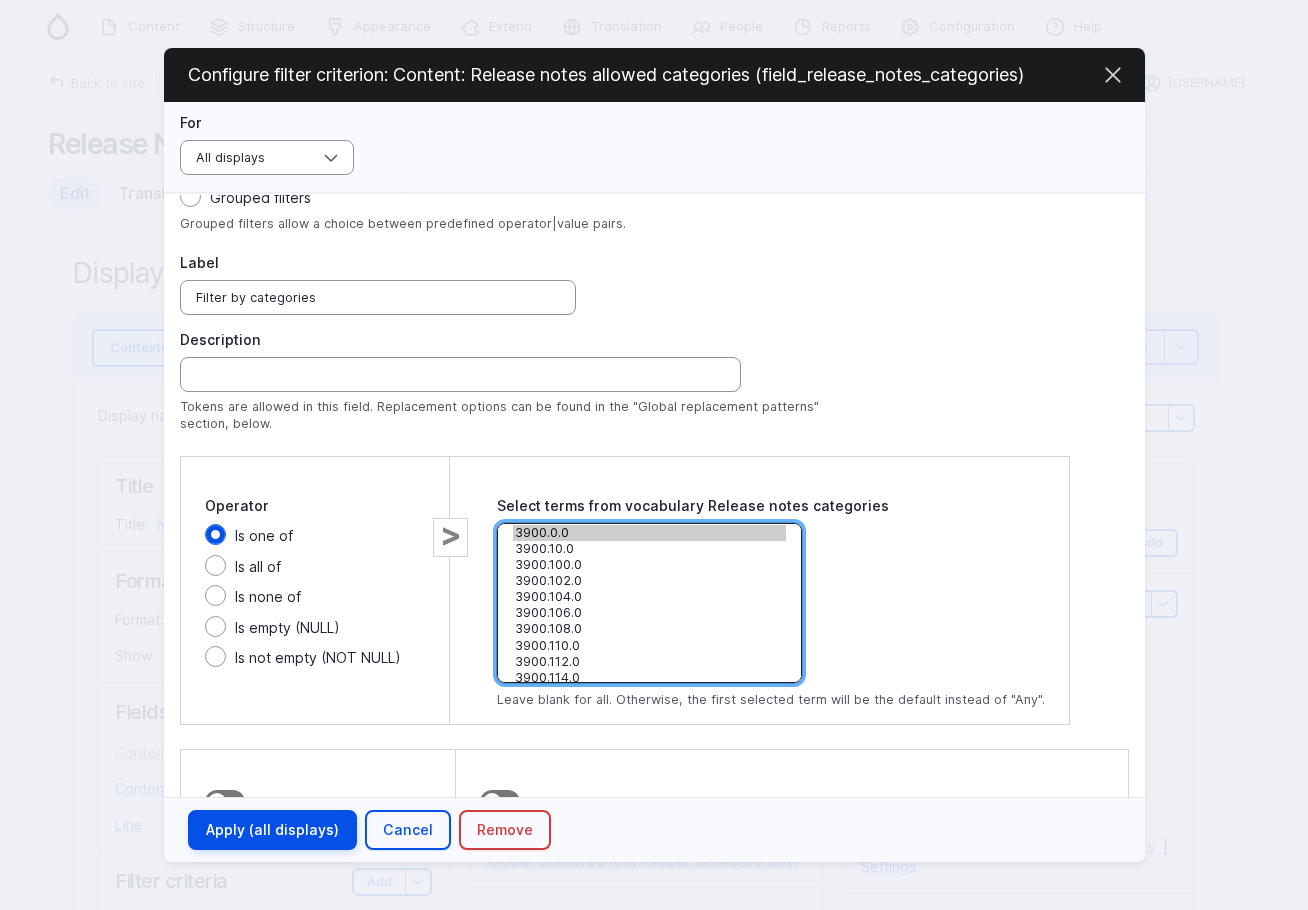 click on "3900.0.0" at bounding box center [649, 533] 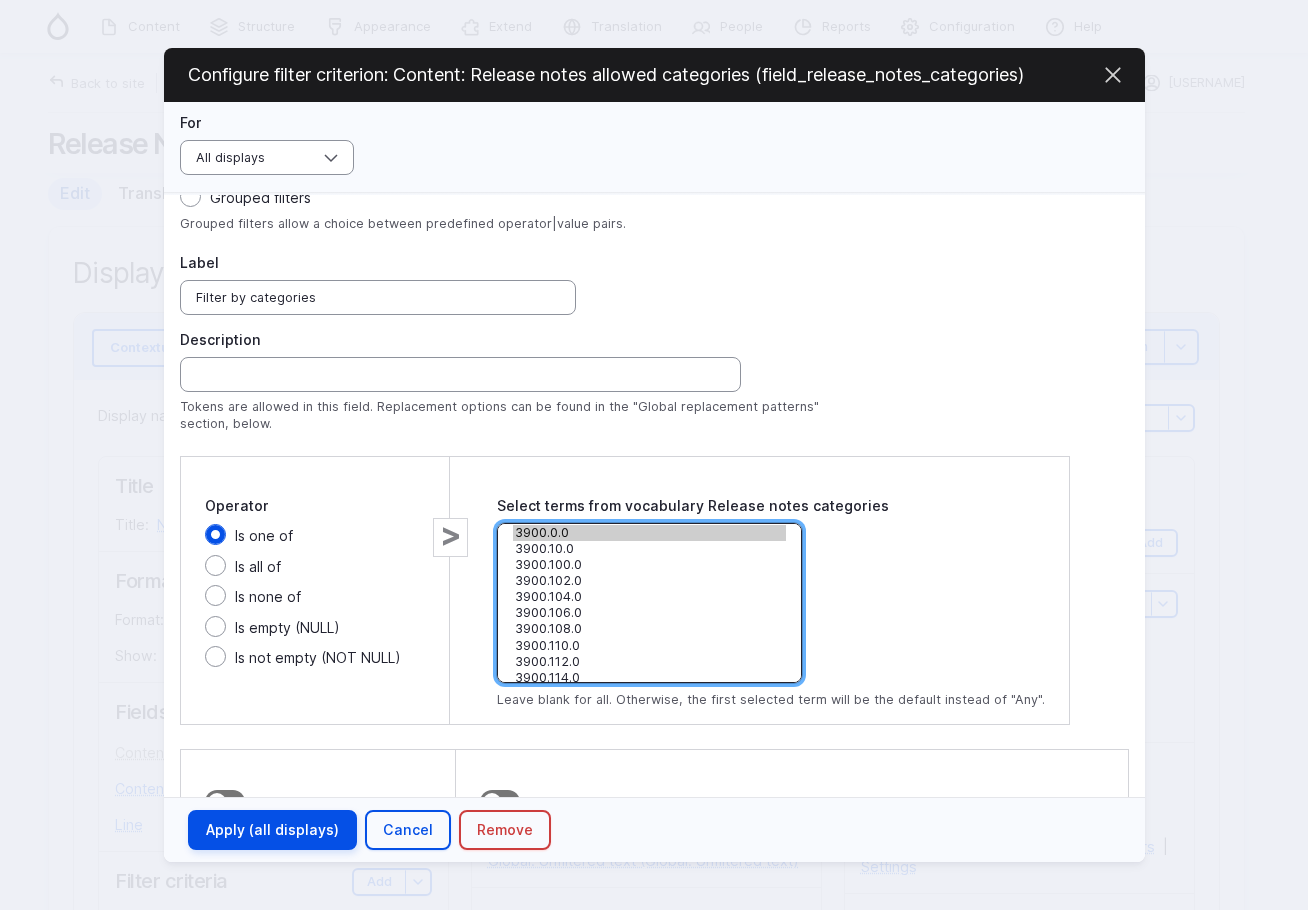 select on "811" 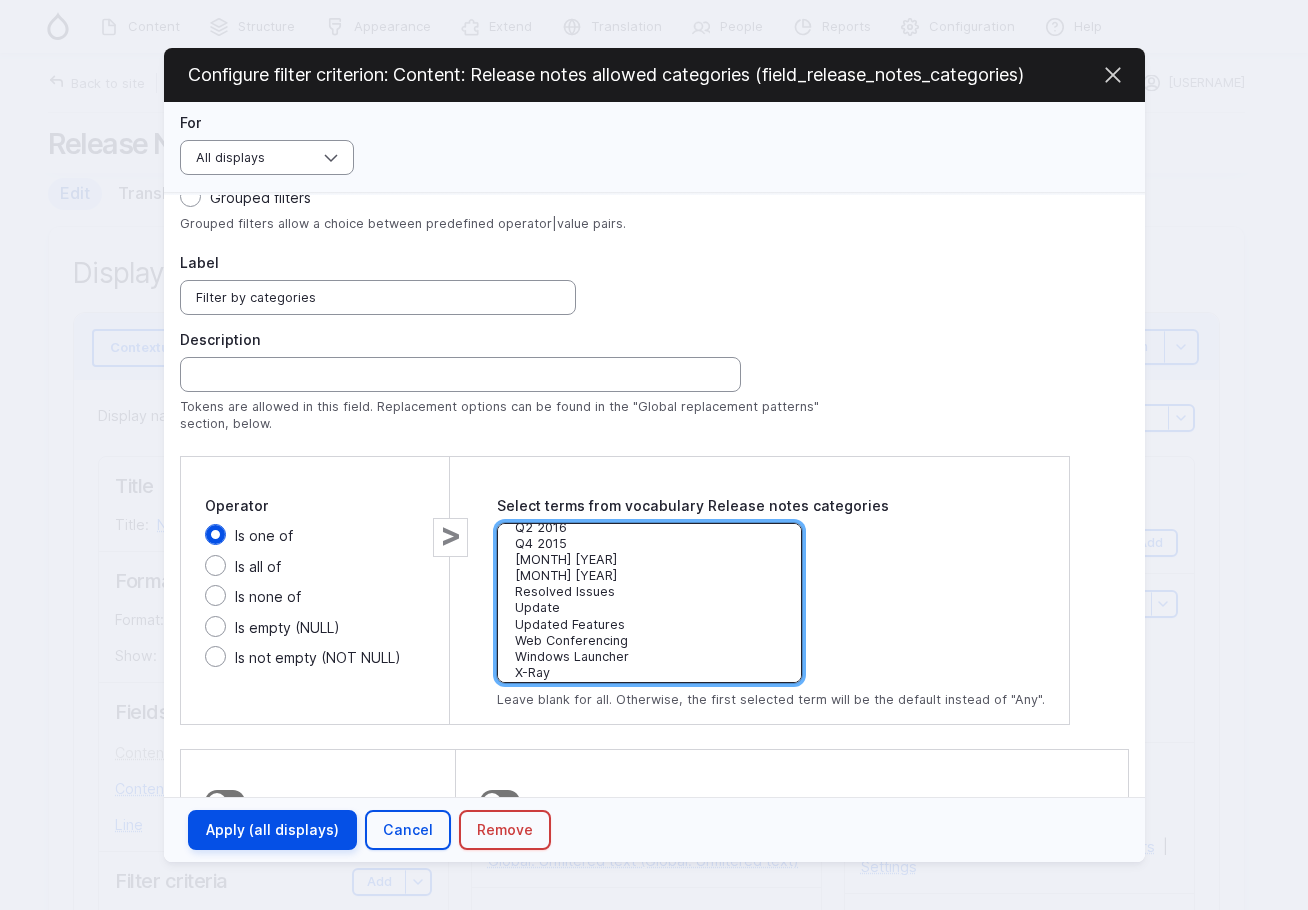 scroll, scrollTop: 2326, scrollLeft: 0, axis: vertical 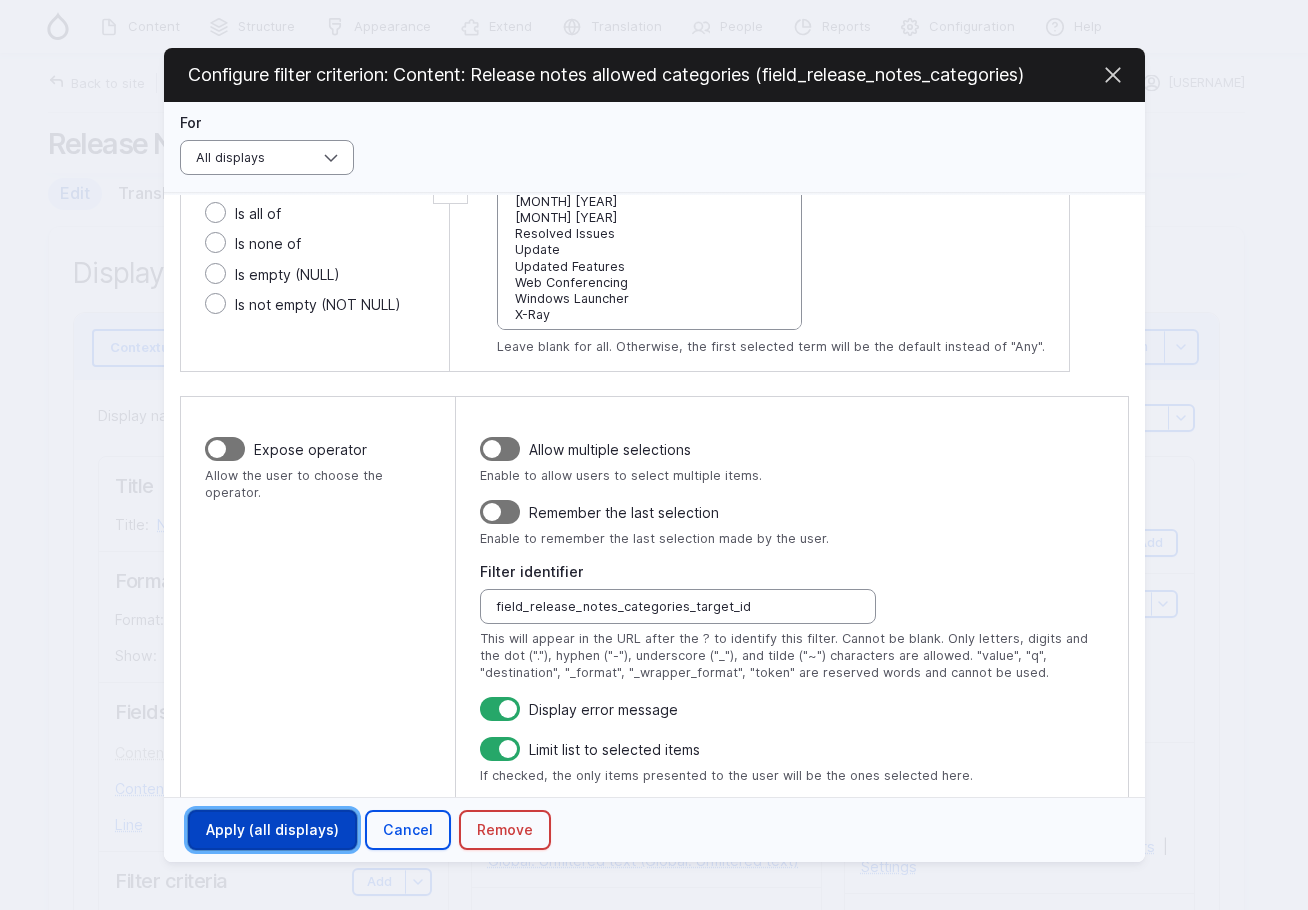 click on "Apply (all displays)" at bounding box center [272, 830] 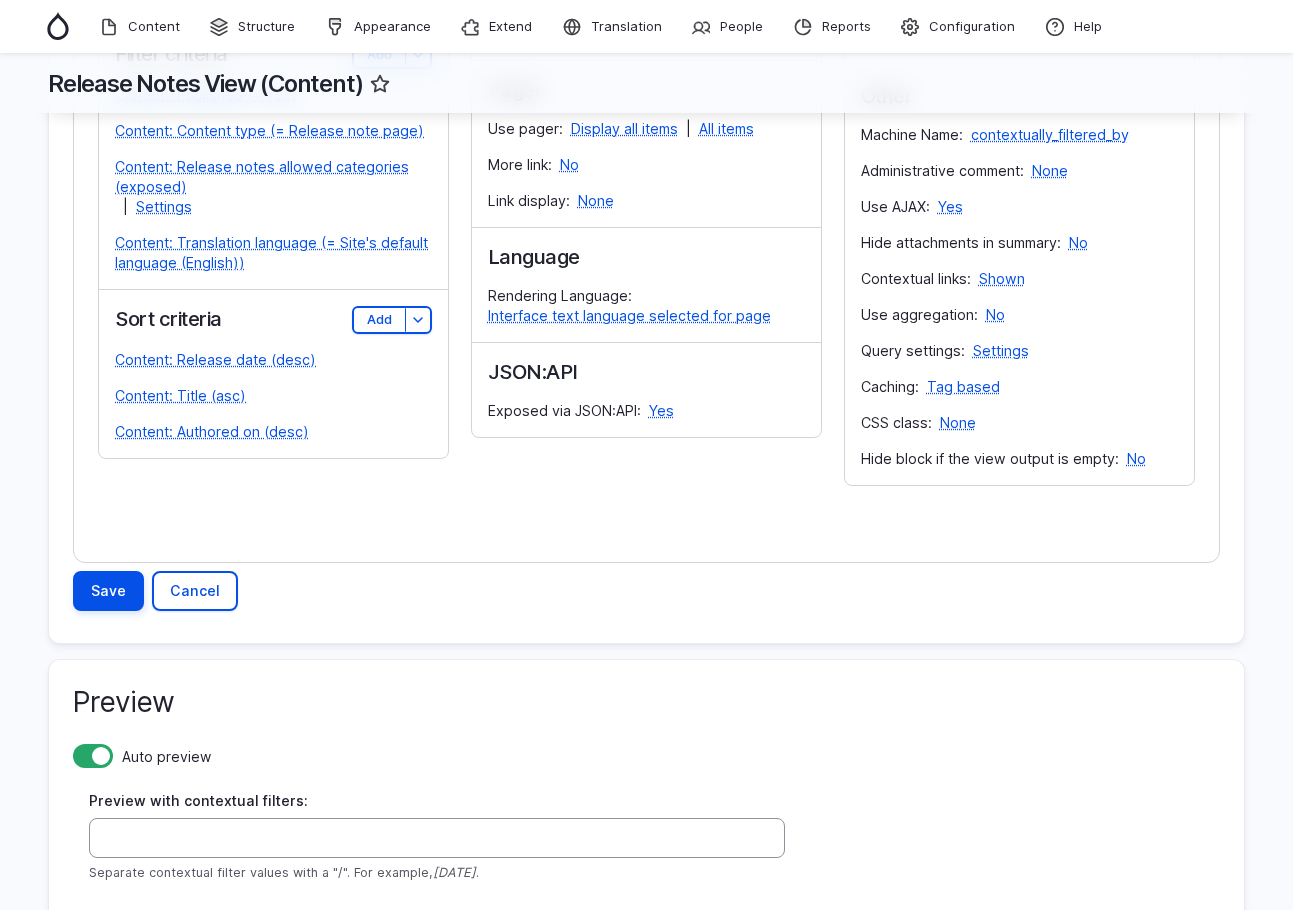 scroll, scrollTop: 900, scrollLeft: 0, axis: vertical 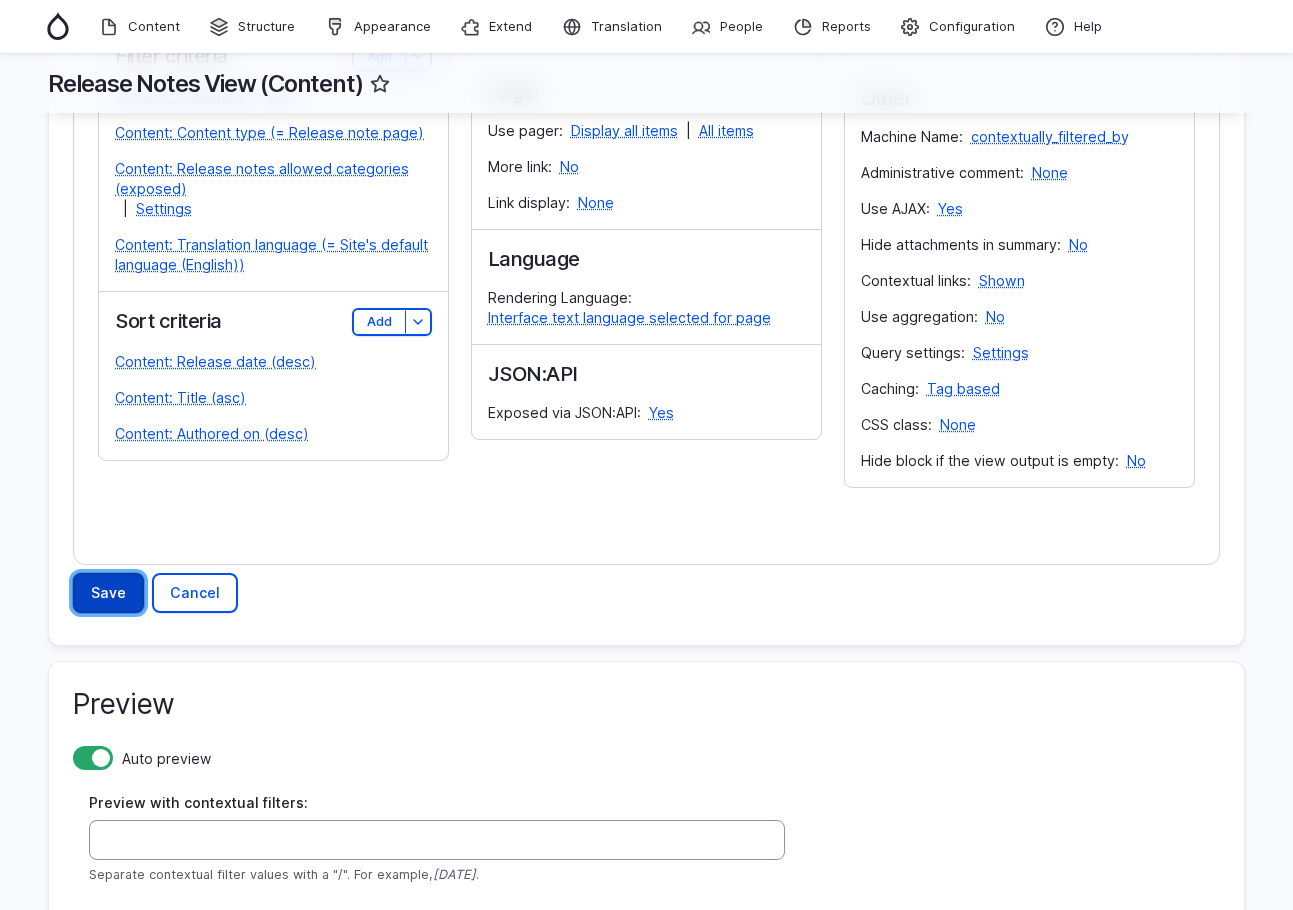 click on "Save" at bounding box center (108, 593) 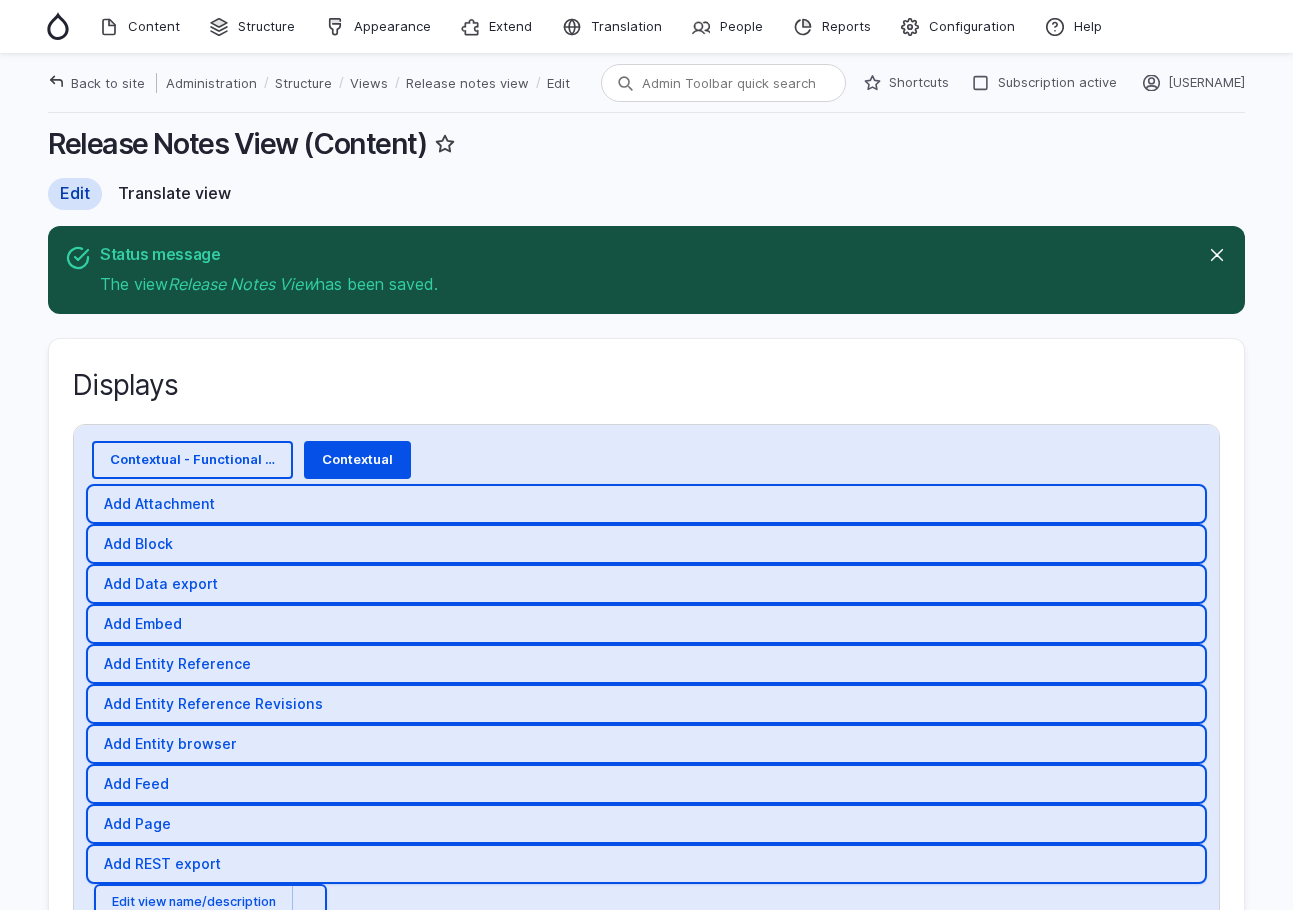 scroll, scrollTop: 0, scrollLeft: 0, axis: both 